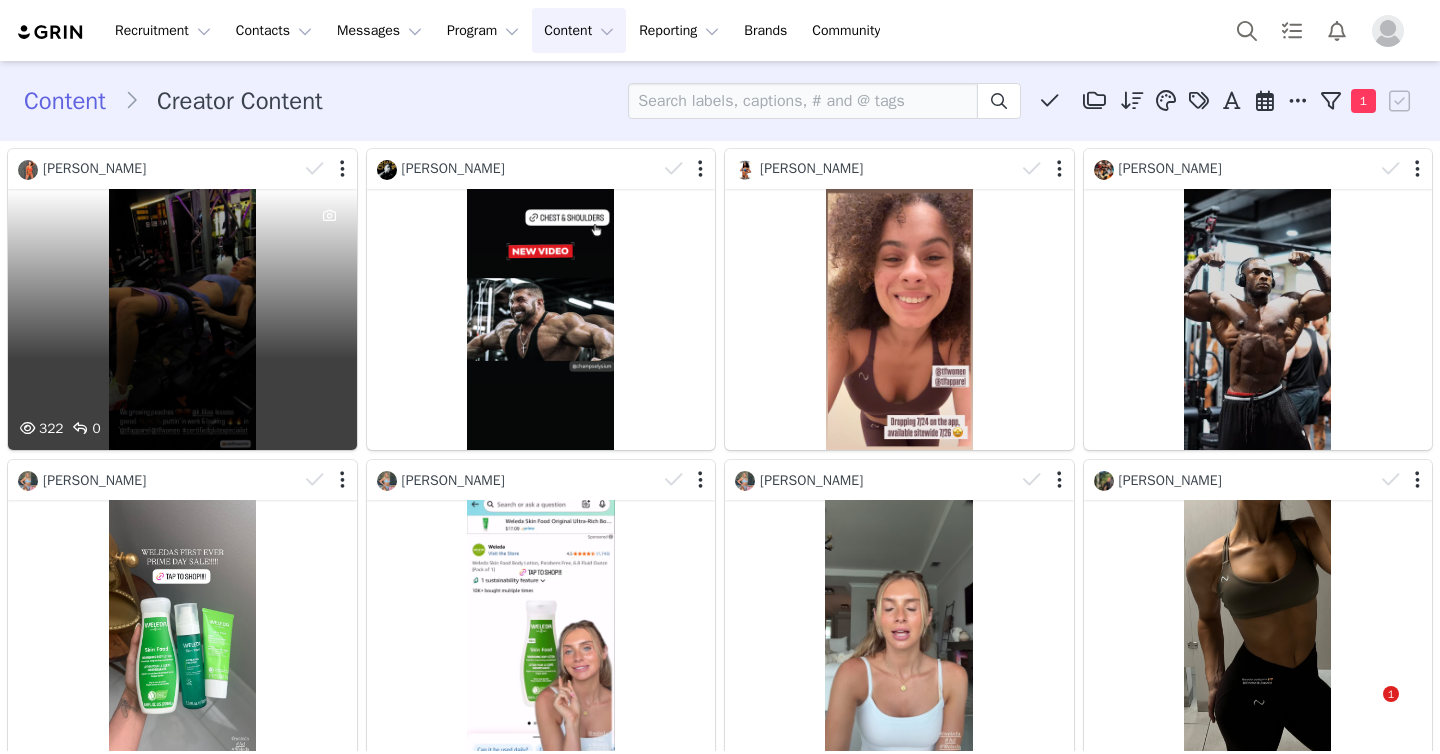 scroll, scrollTop: 0, scrollLeft: 0, axis: both 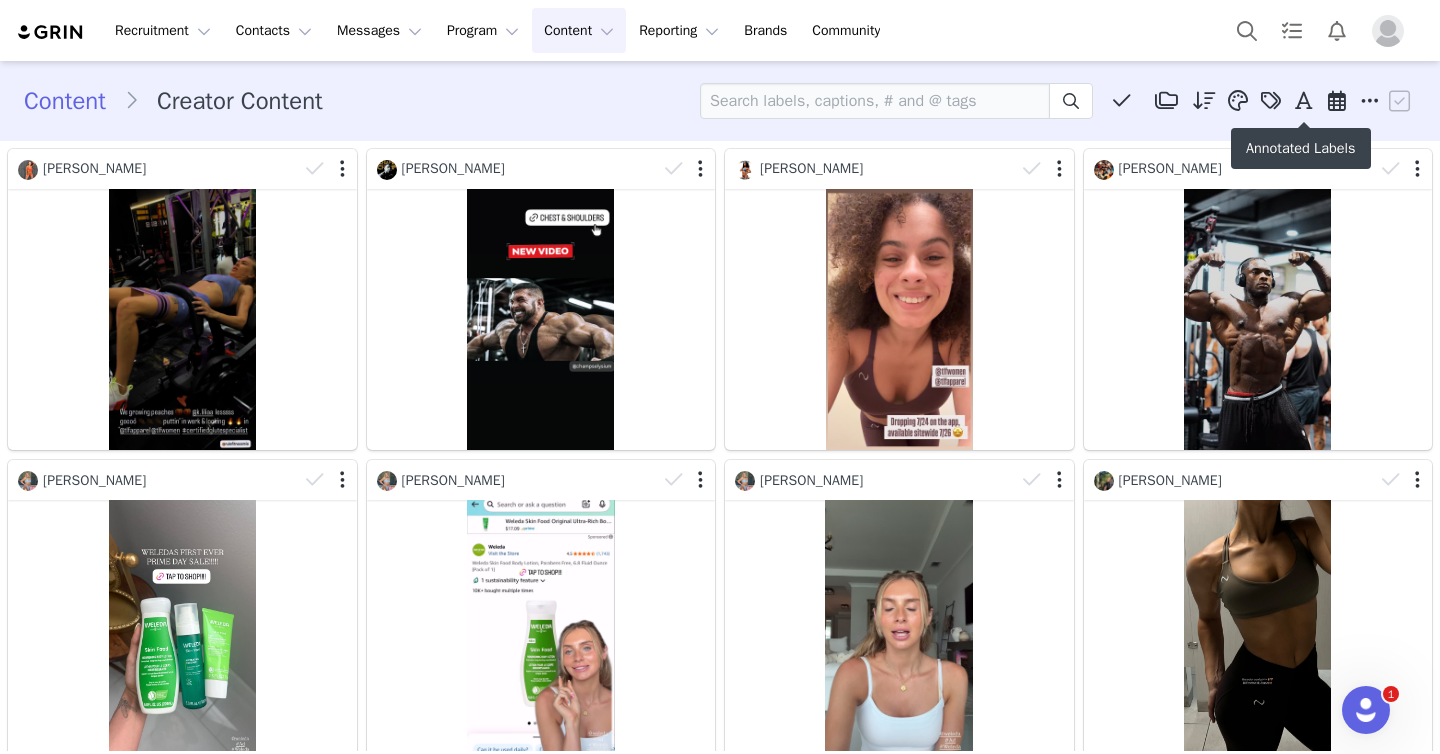 click at bounding box center (1337, 101) 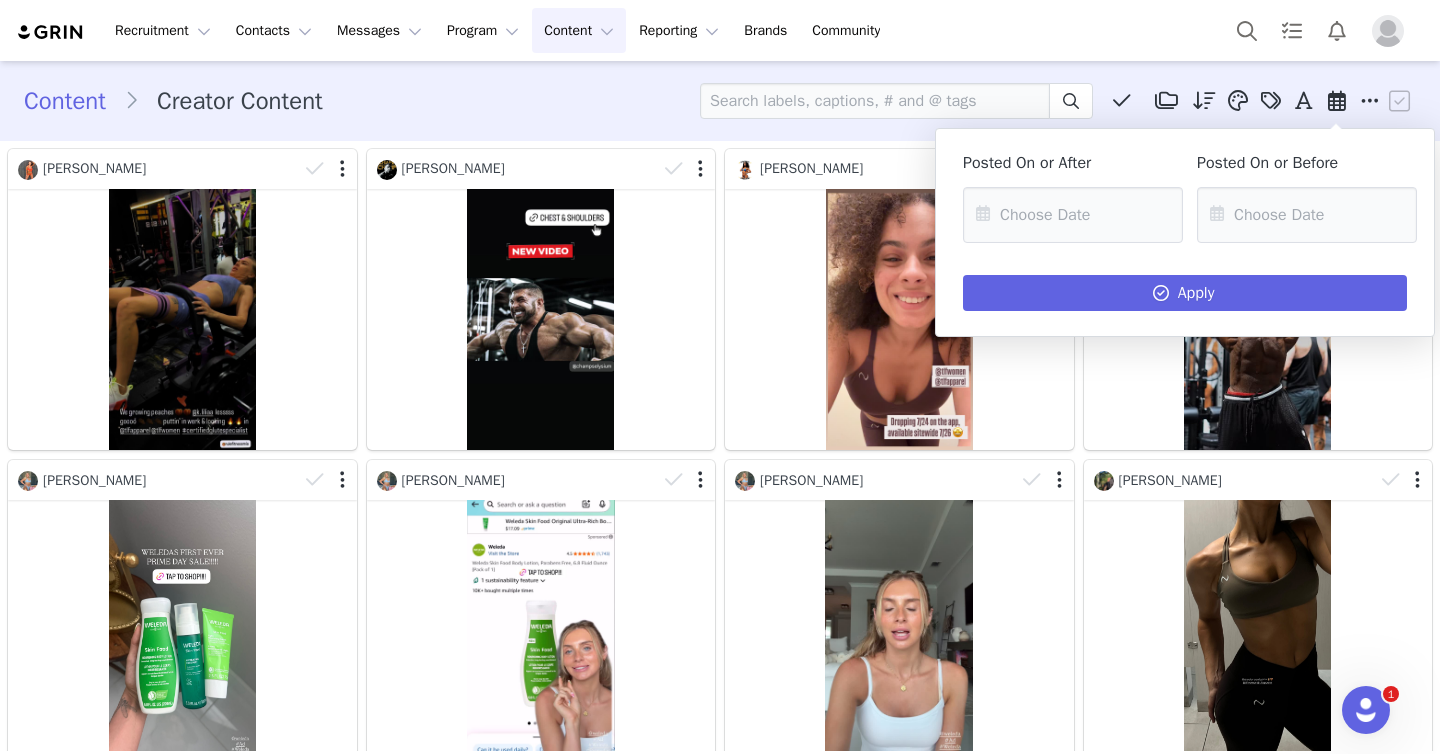 click on "Posted On or After" at bounding box center (1068, 198) 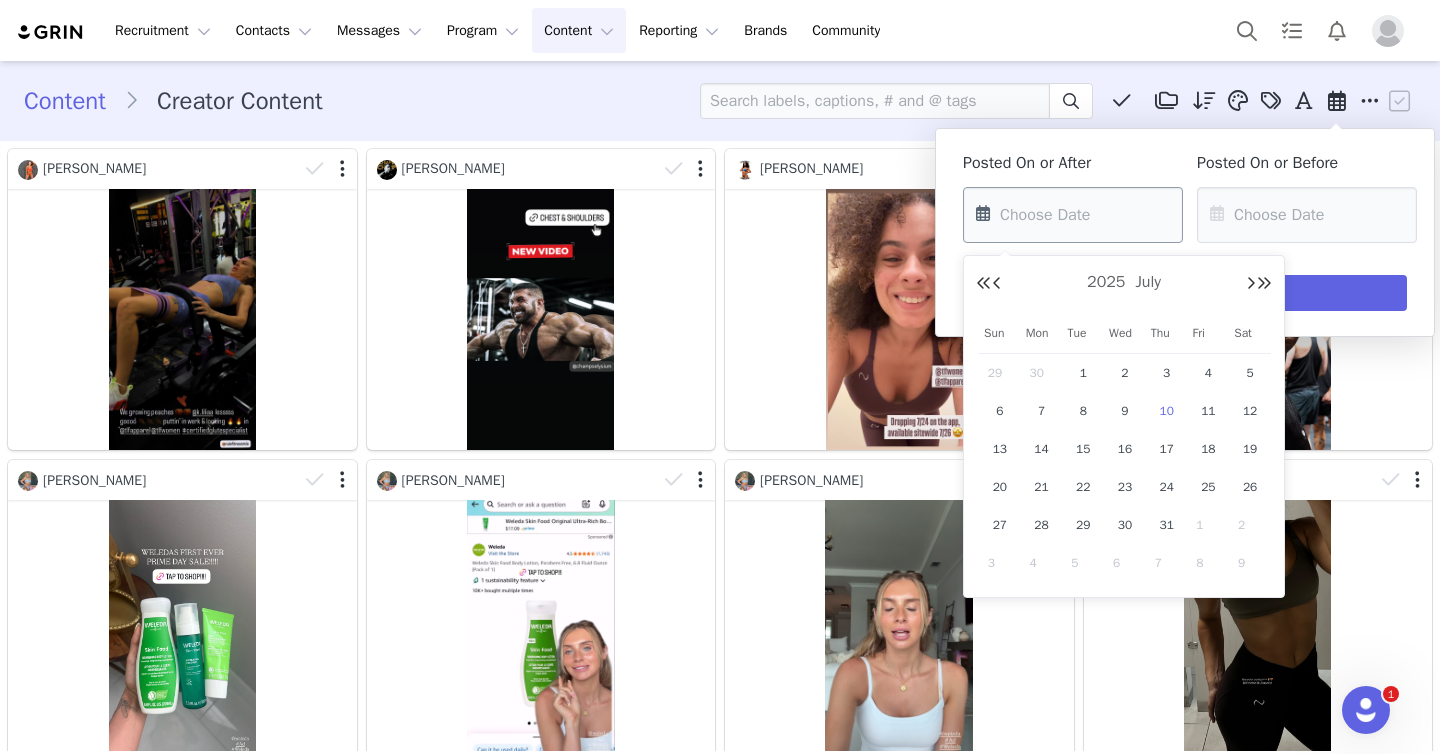 click at bounding box center (1073, 215) 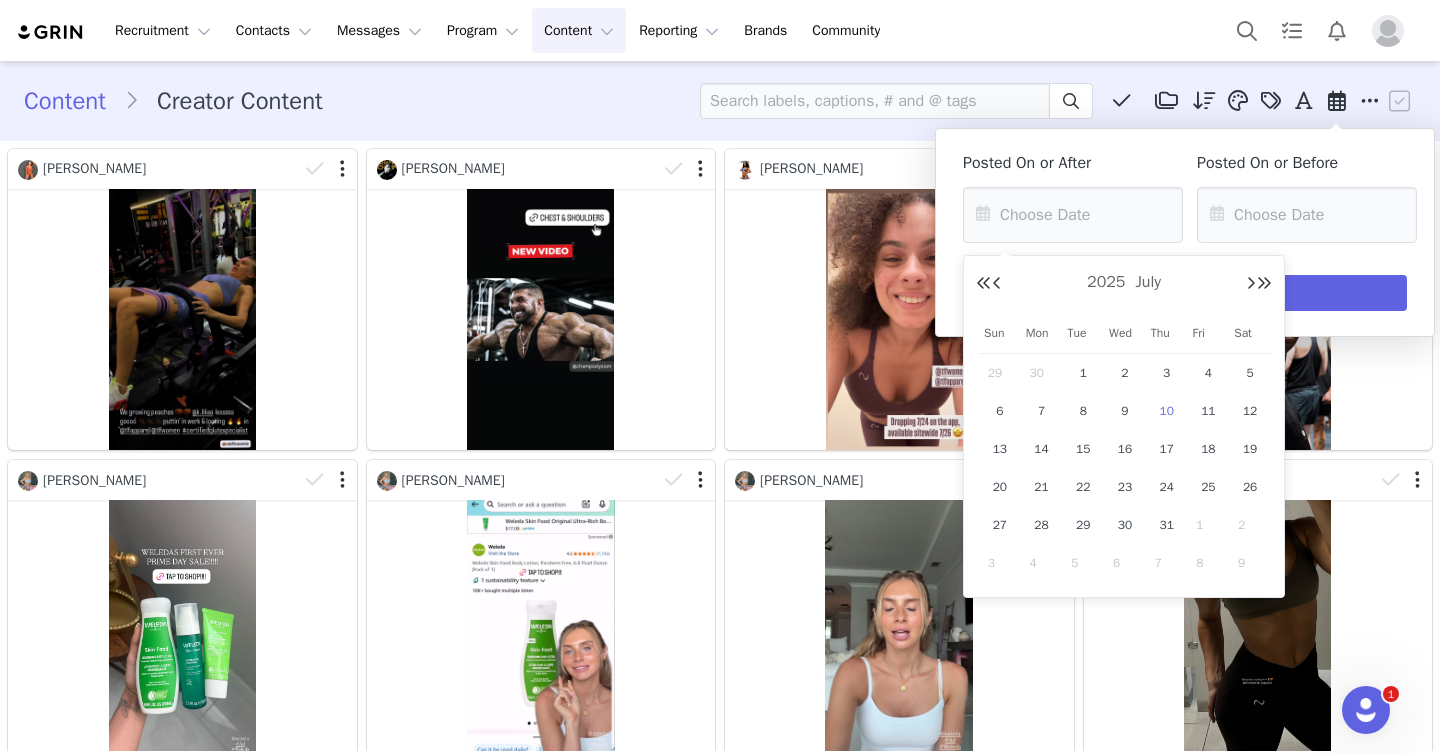 click on "10" at bounding box center (1167, 411) 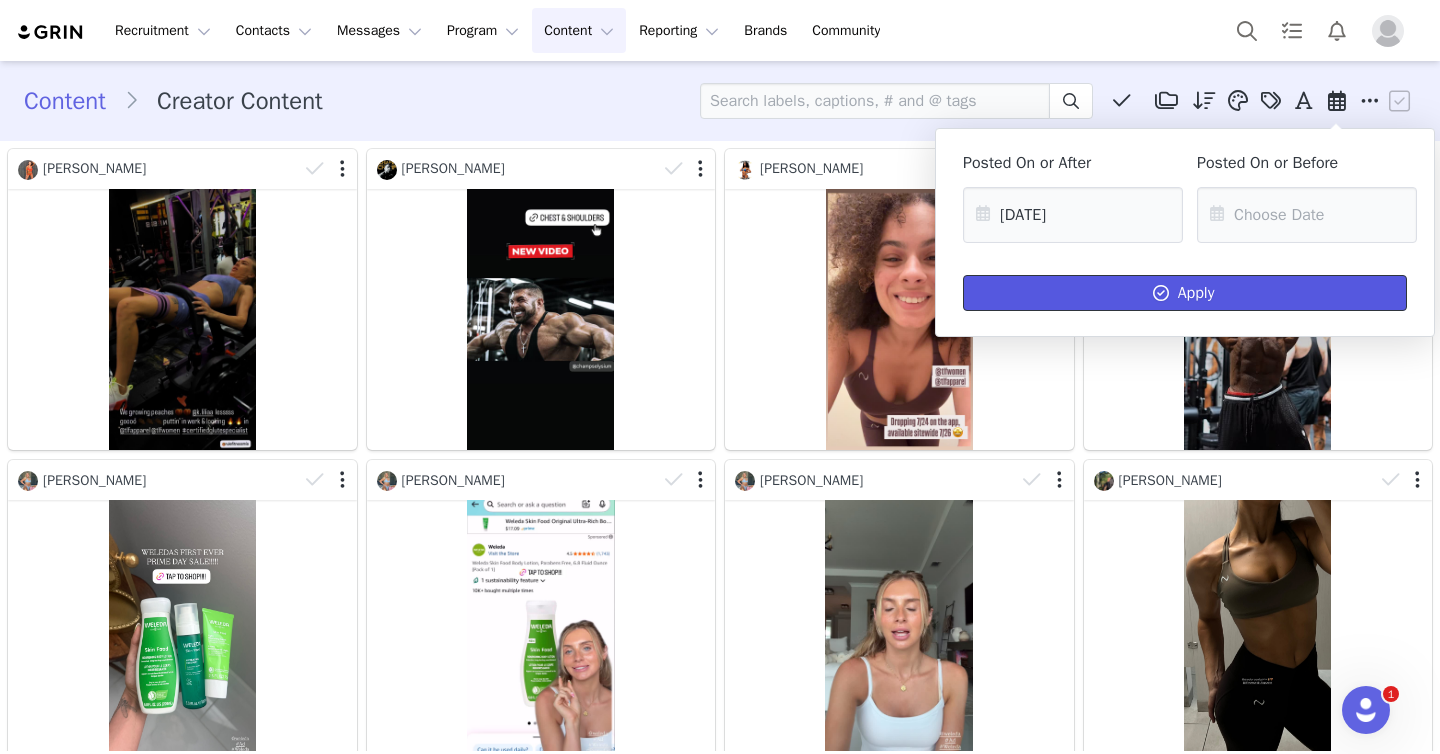 click on "Apply" at bounding box center [1185, 293] 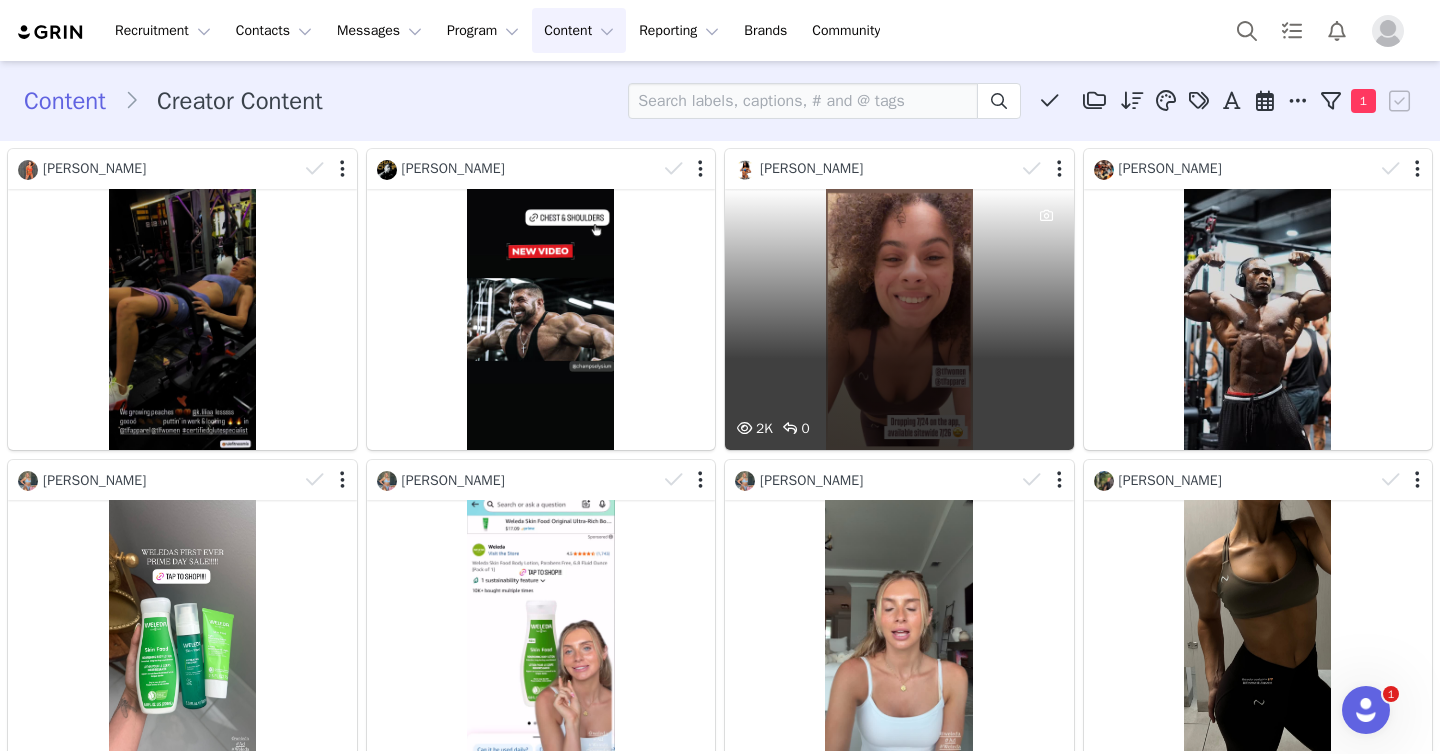 scroll, scrollTop: 19, scrollLeft: 0, axis: vertical 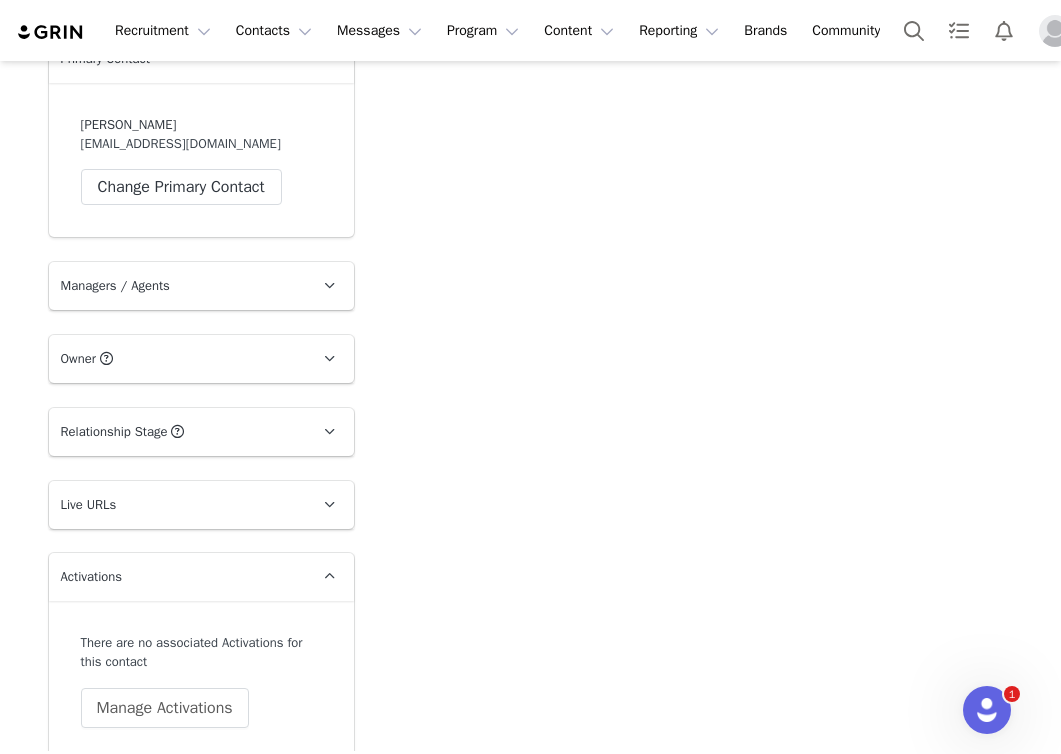 click on "Owner  The account user who owns the contact" at bounding box center (177, 359) 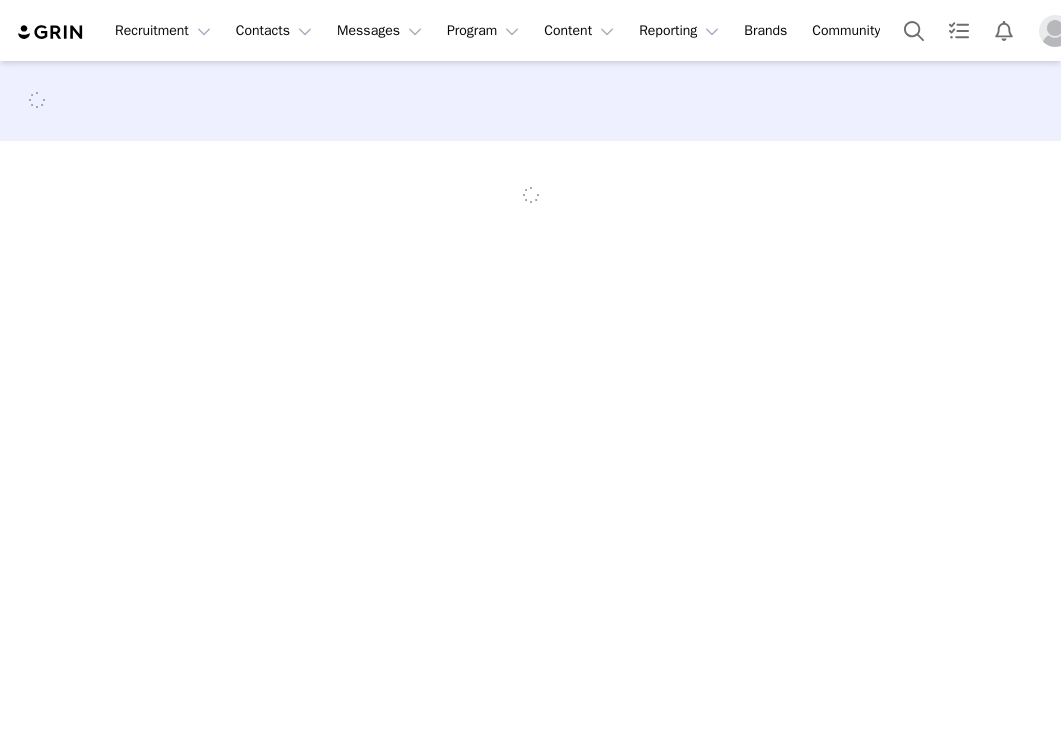 scroll, scrollTop: 0, scrollLeft: 0, axis: both 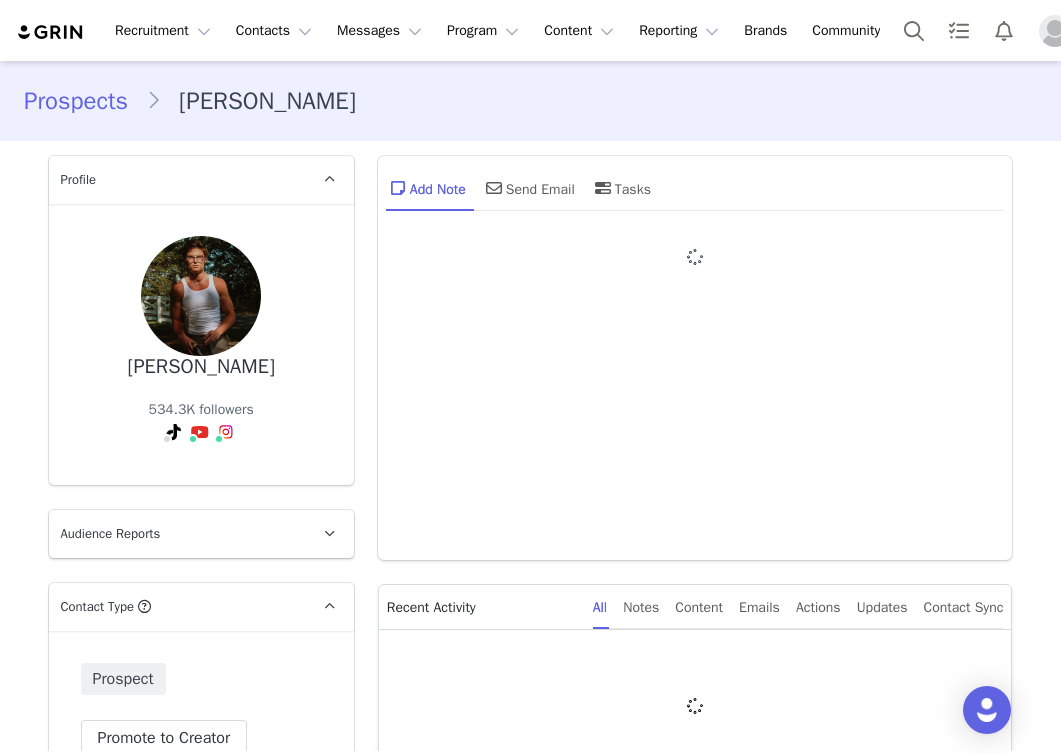 type on "+1 ([GEOGRAPHIC_DATA])" 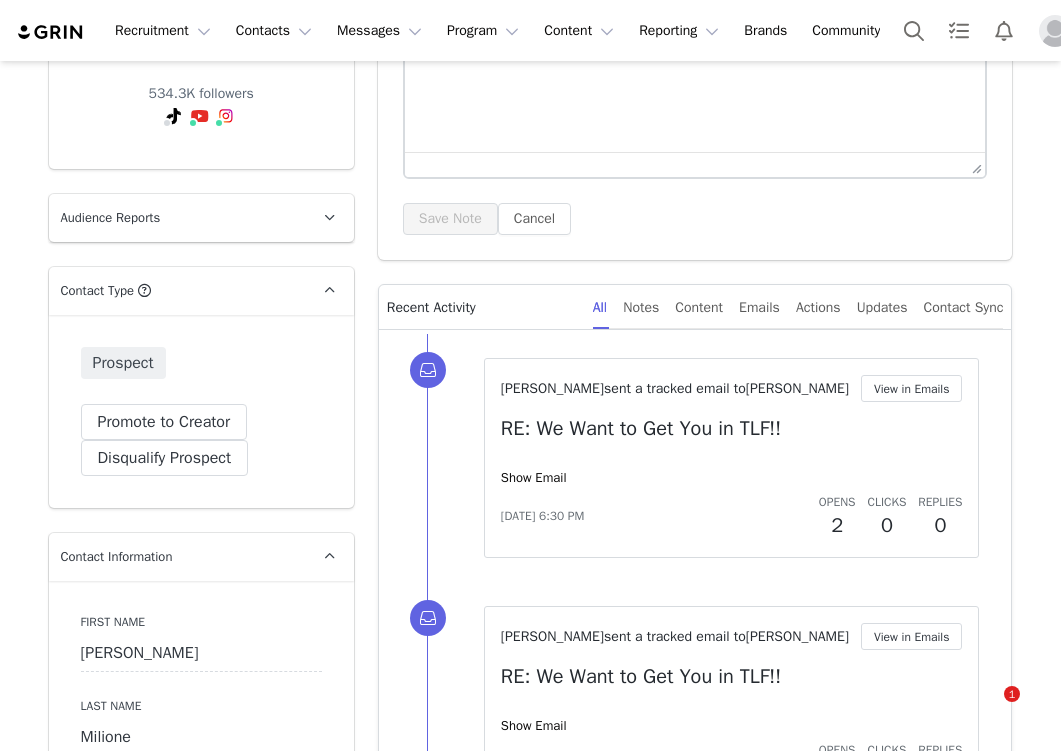 scroll, scrollTop: 528, scrollLeft: 0, axis: vertical 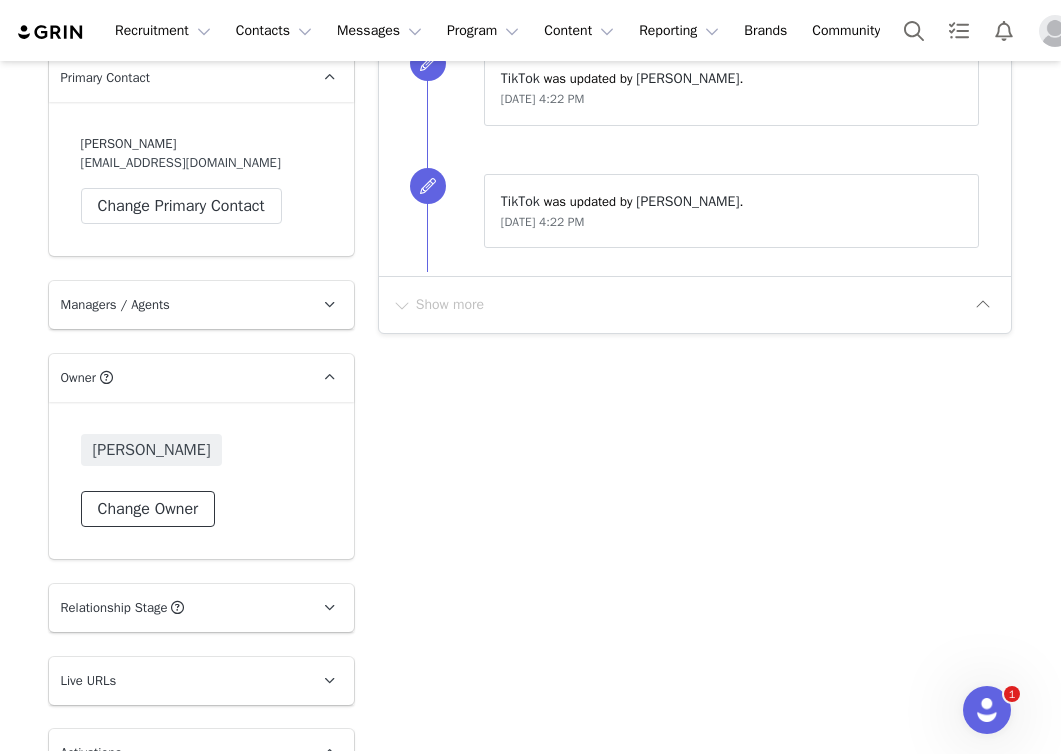 click on "Change Owner" at bounding box center [148, 509] 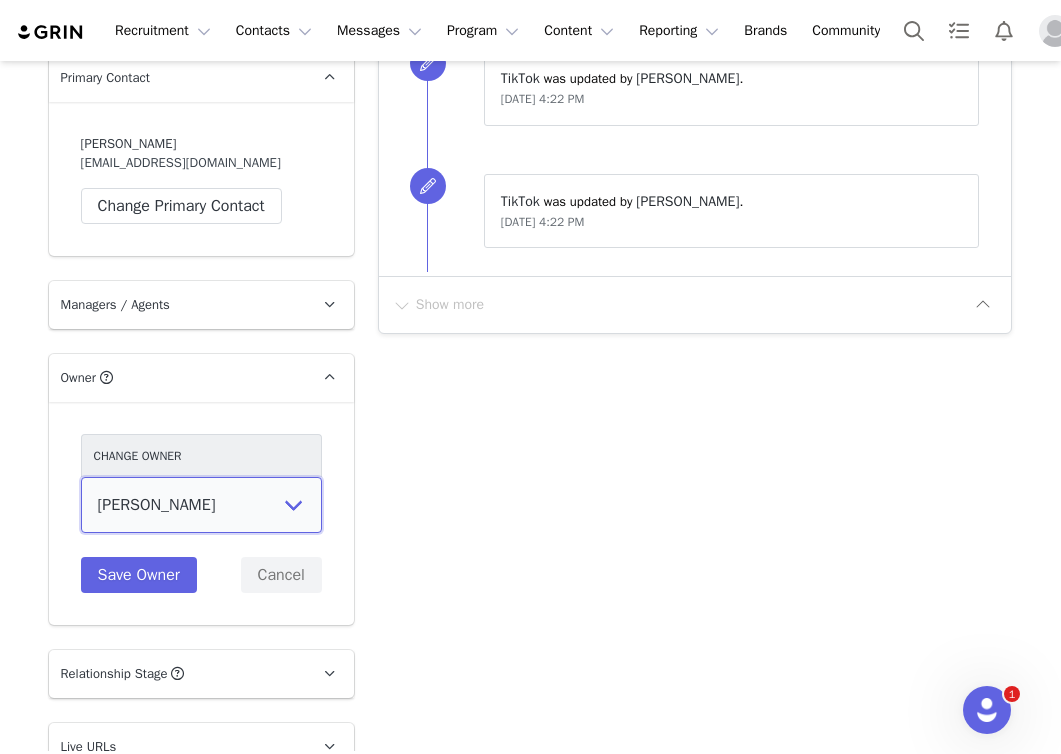 click on "Ashley Pfaff   Ikroop Khanna   Kate Behring   Accounting Dept.   Mya McBee   Integrations Integrations   Stuart Dansby   Audrey Ramos   Jacob Roberts   Blake Hermance" at bounding box center (201, 505) 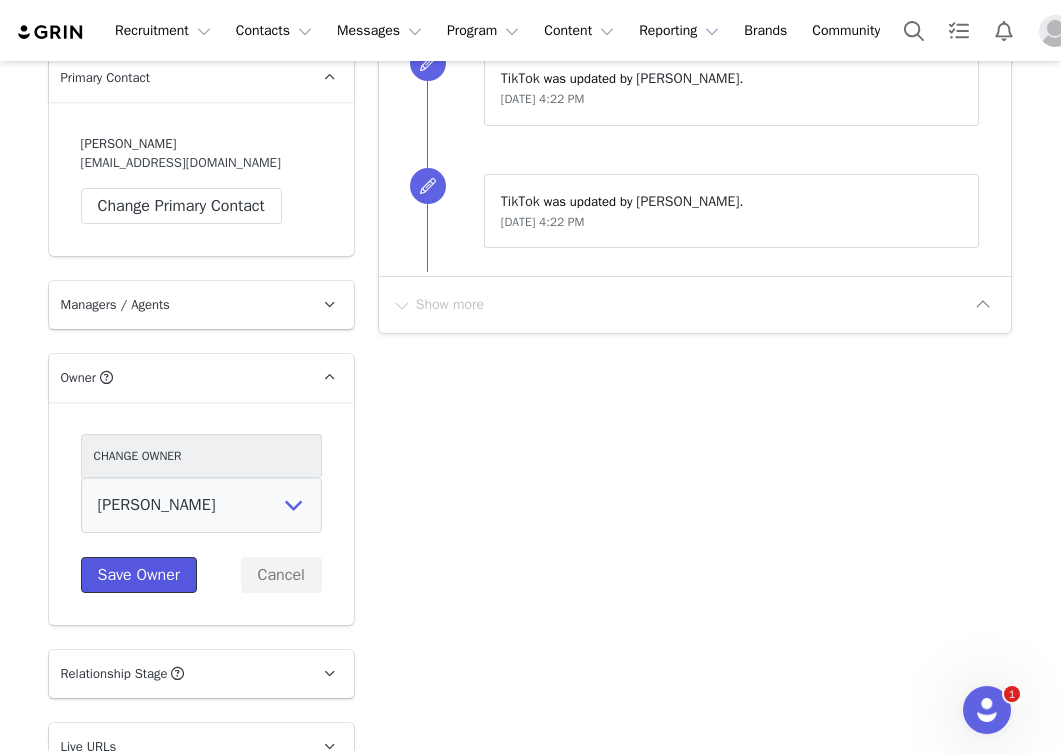 click on "Save Owner" at bounding box center [139, 575] 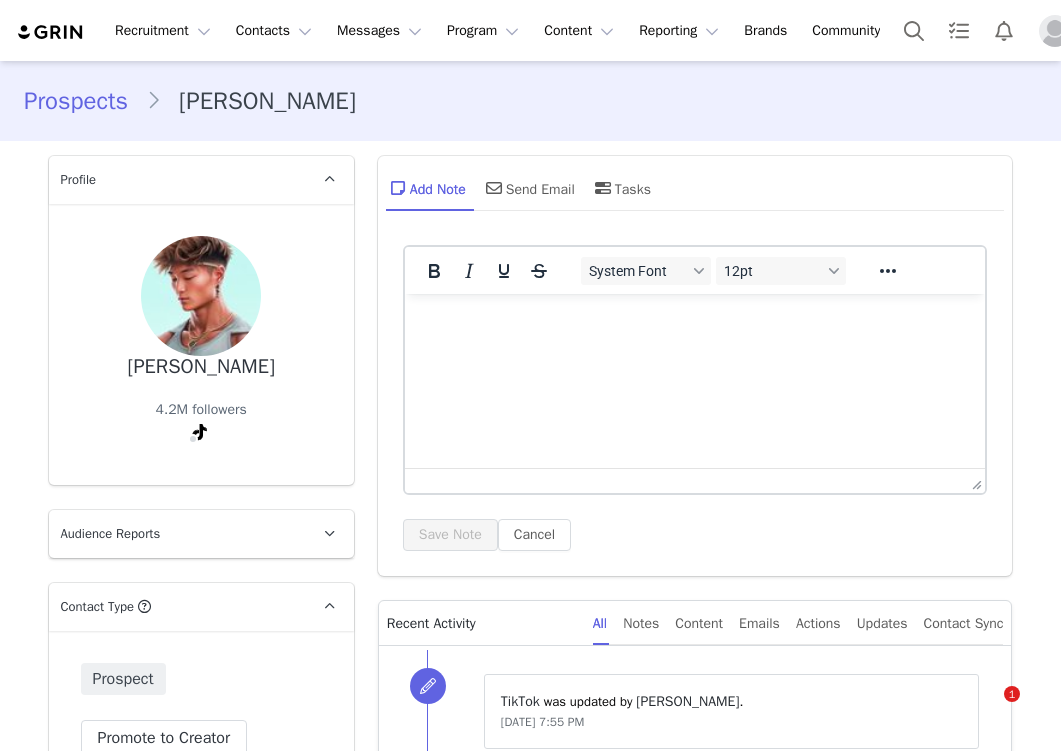 scroll, scrollTop: 0, scrollLeft: 0, axis: both 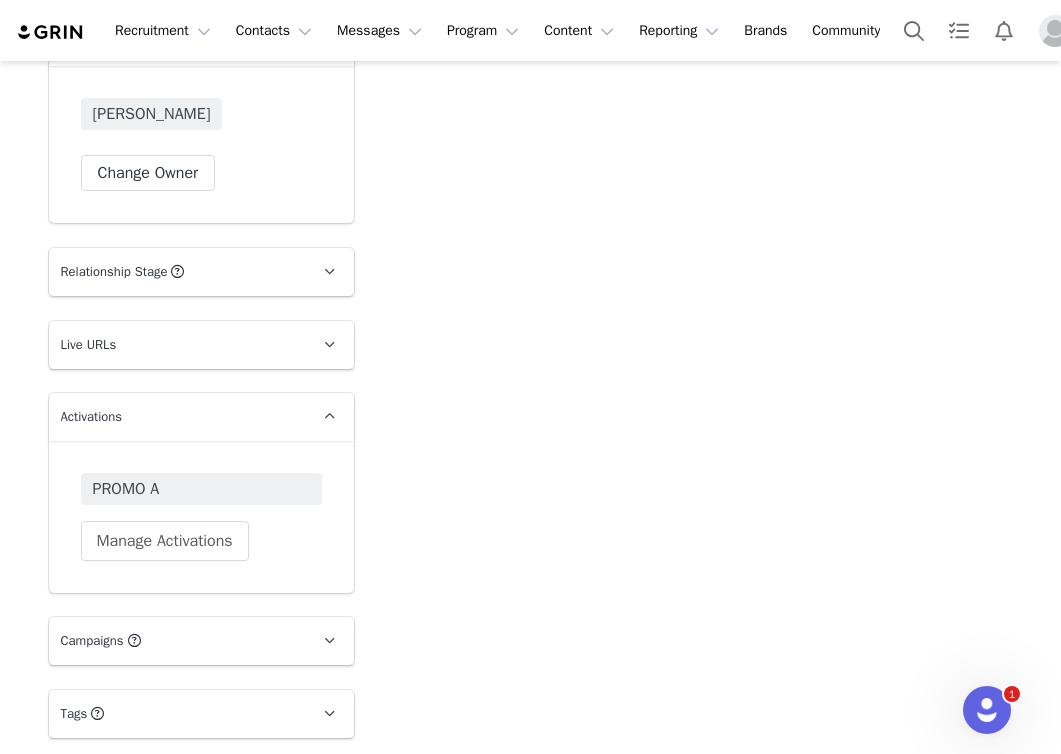 click on "Tags  Keep track of your contacts by assigning them tags. You can then filter your contacts by tag." at bounding box center [177, 714] 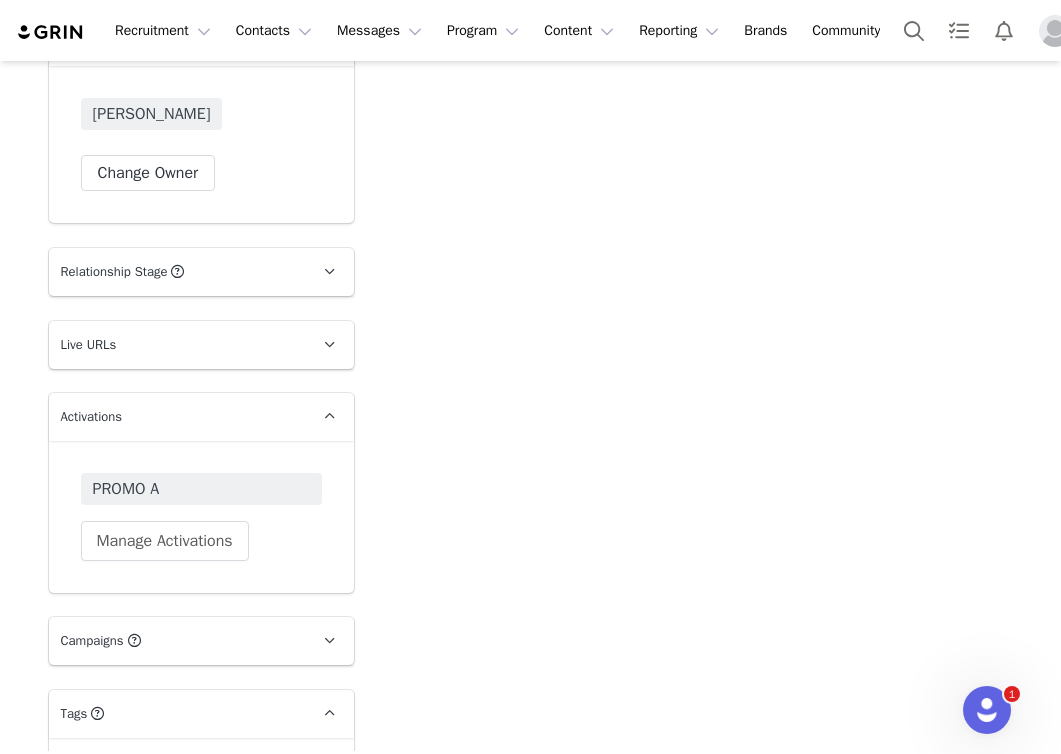 scroll, scrollTop: 2362, scrollLeft: 0, axis: vertical 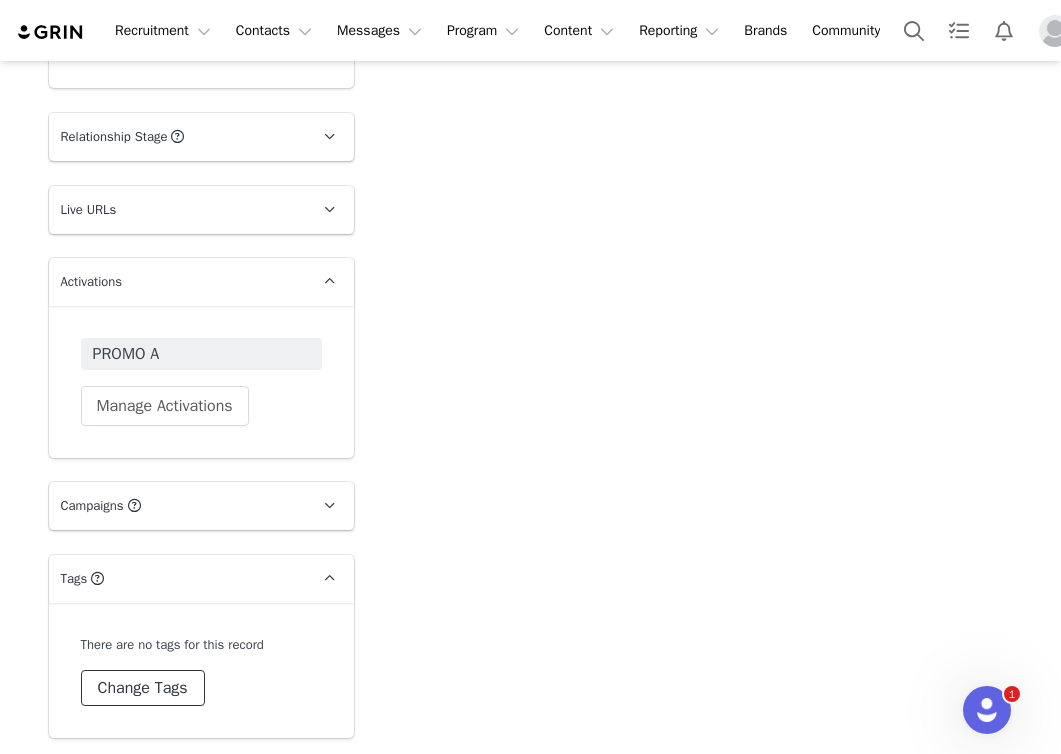 click on "Change Tags" at bounding box center (143, 688) 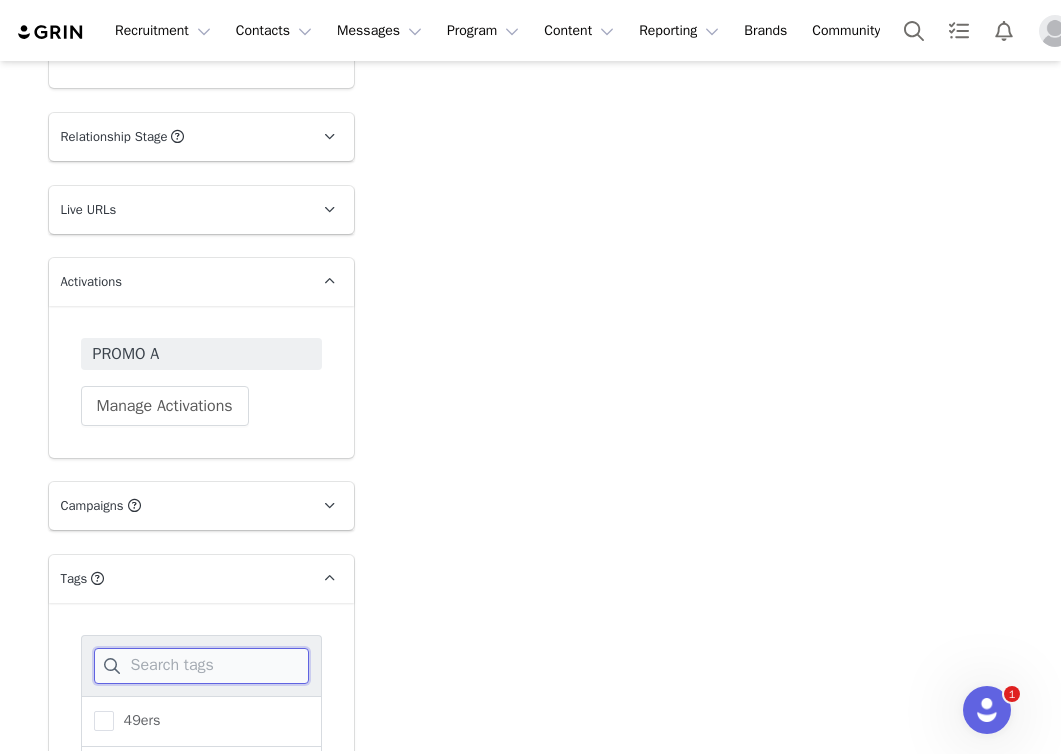 click at bounding box center [201, 666] 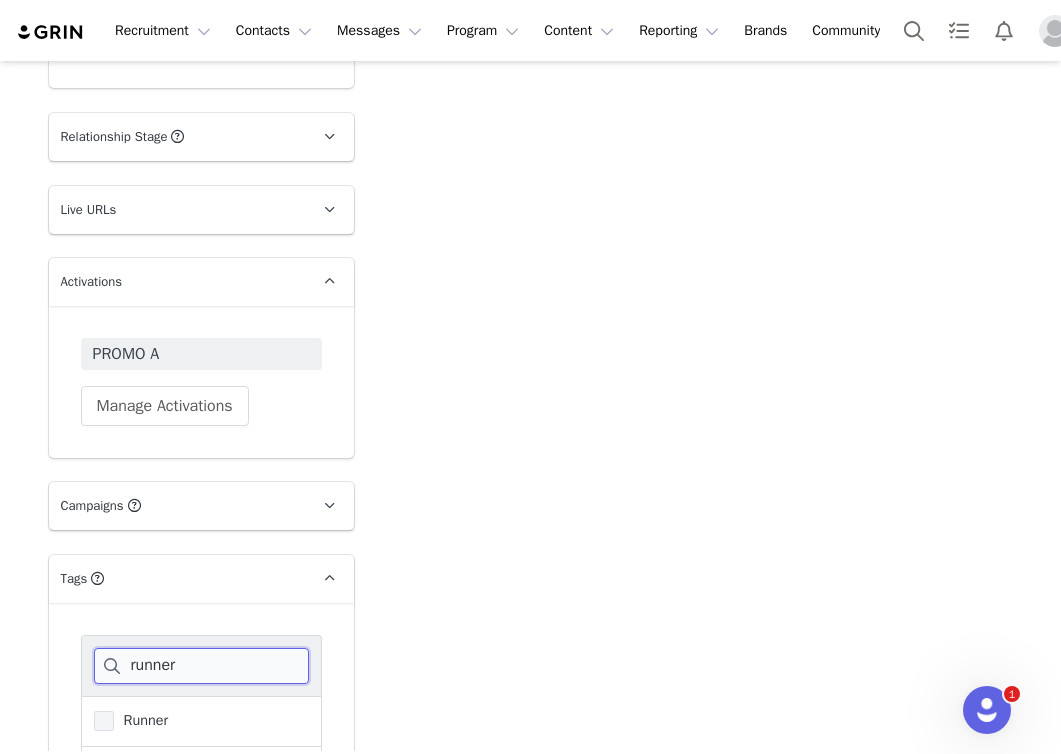 type on "runner" 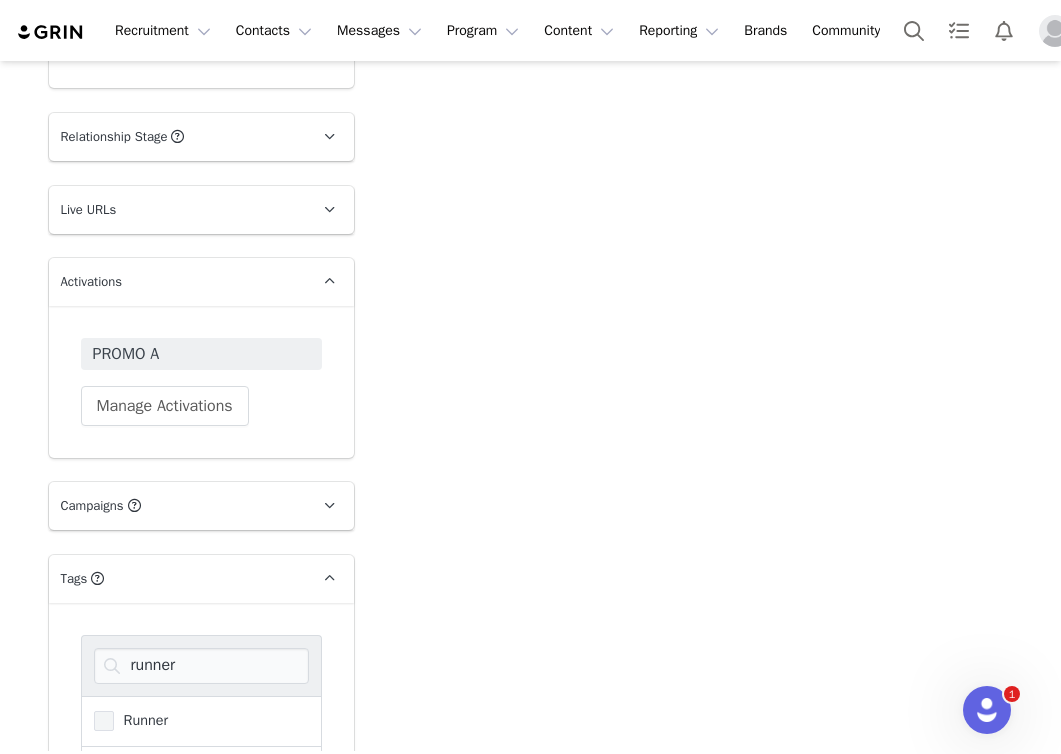 click on "Runner" at bounding box center [141, 720] 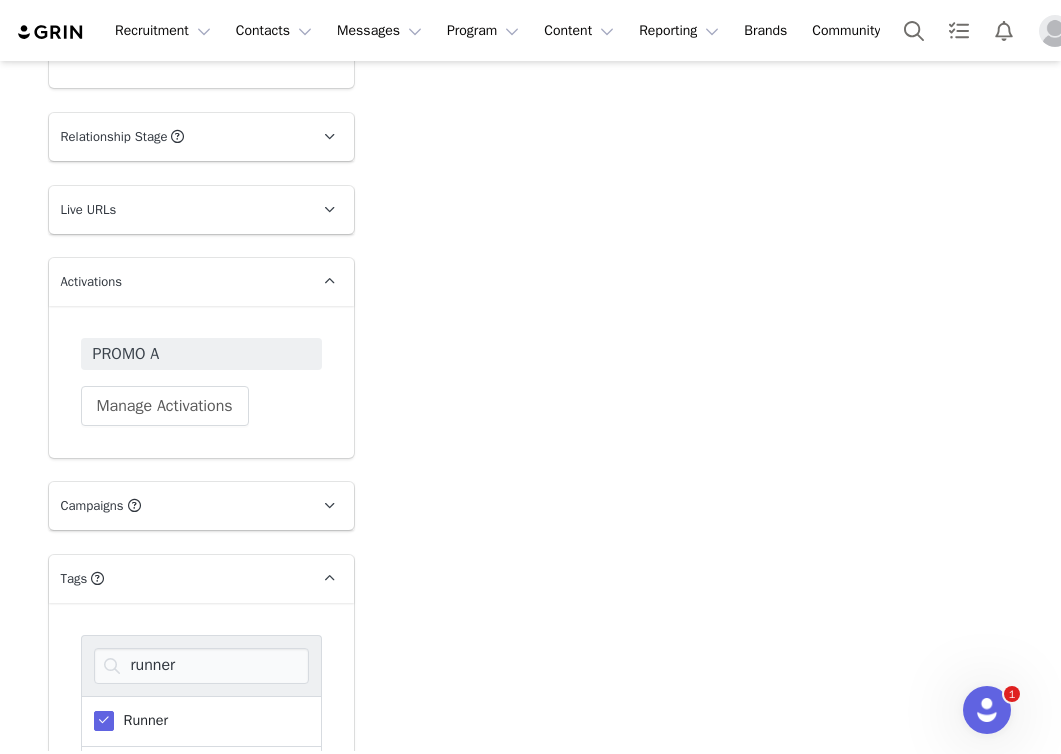 scroll, scrollTop: 2523, scrollLeft: 0, axis: vertical 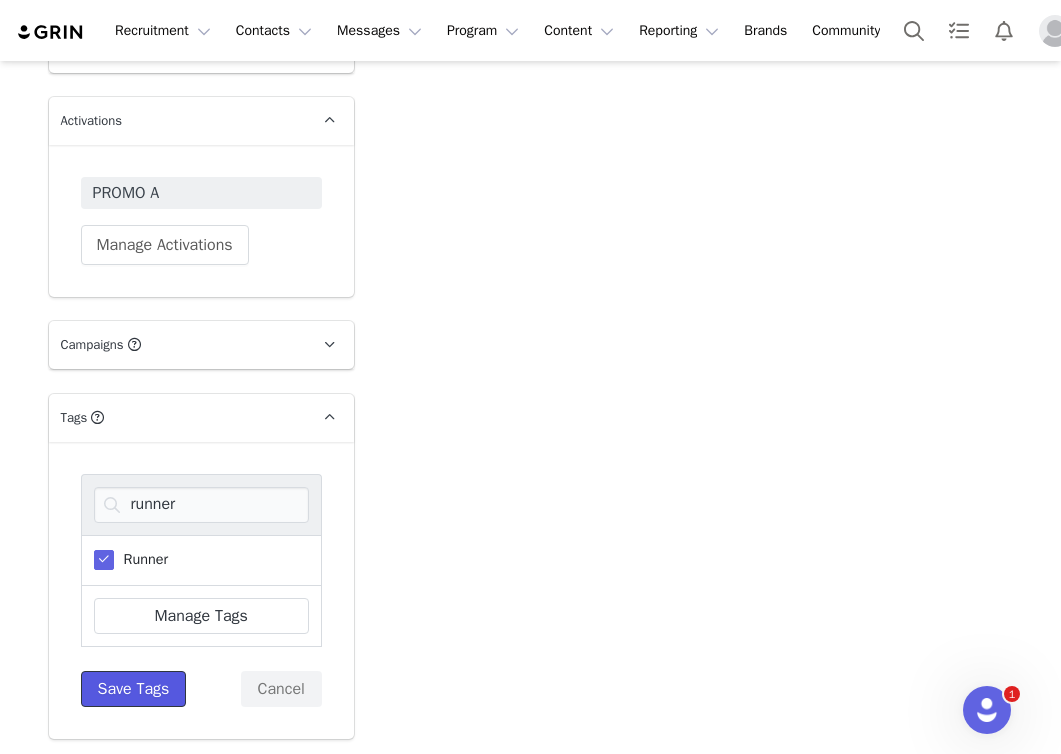 click on "Save Tags" at bounding box center [134, 689] 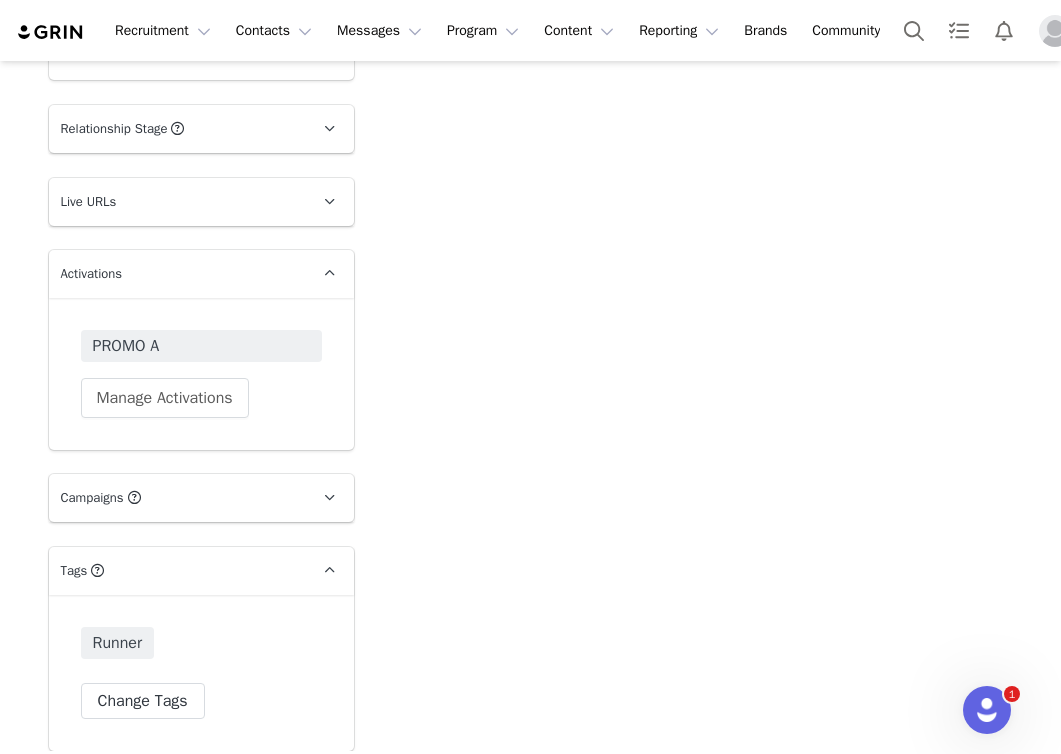 scroll, scrollTop: 2383, scrollLeft: 0, axis: vertical 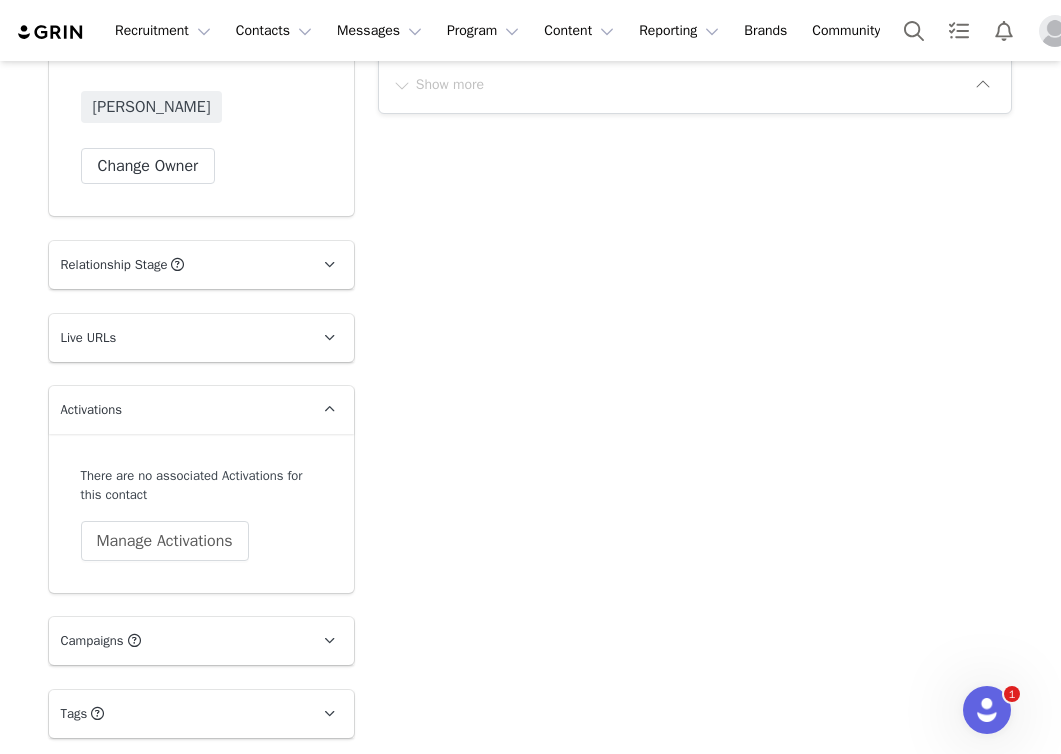 click on "Tags  Keep track of your contacts by assigning them tags. You can then filter your contacts by tag." at bounding box center (177, 714) 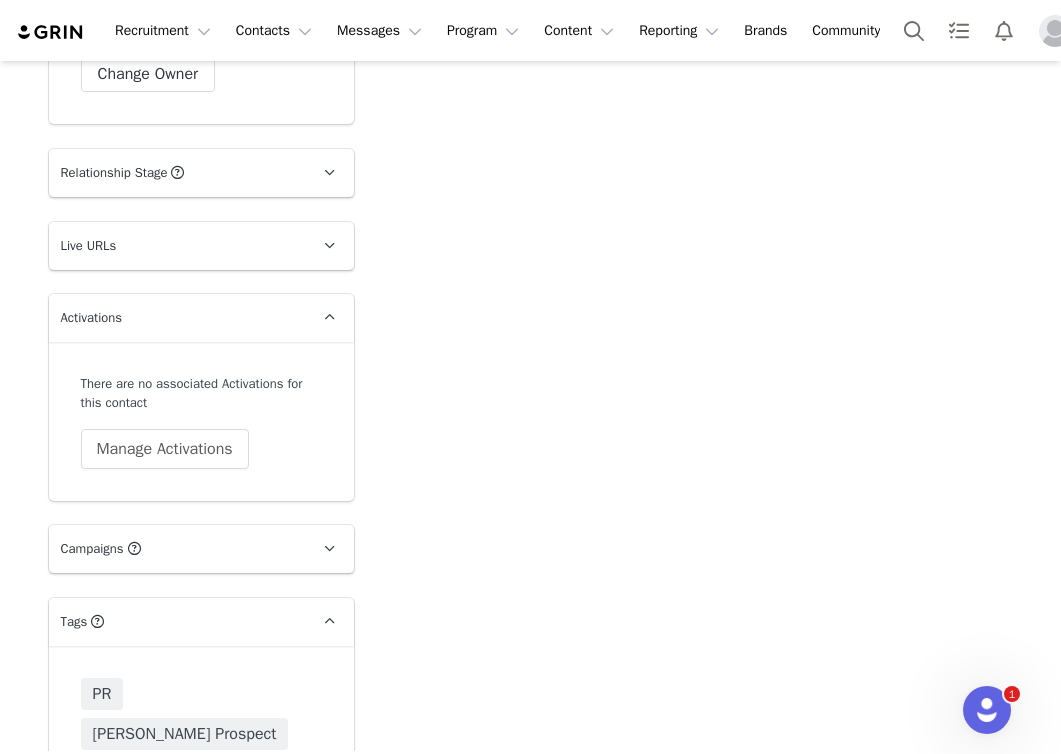 scroll, scrollTop: 2430, scrollLeft: 0, axis: vertical 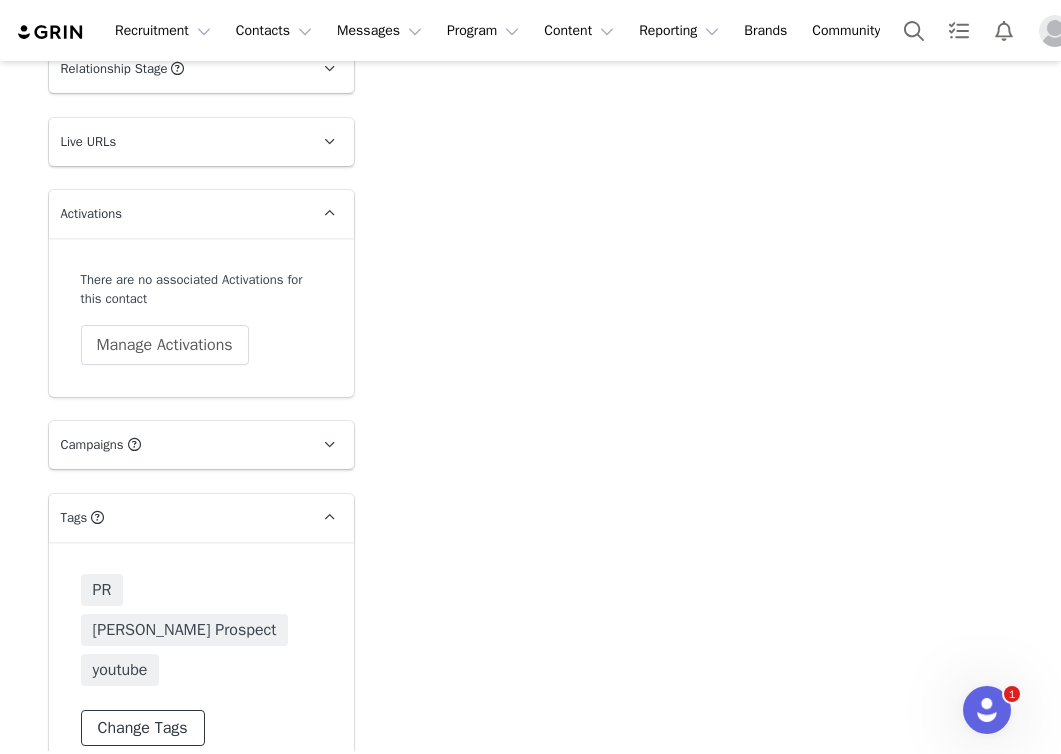 click on "Change Tags" at bounding box center (143, 728) 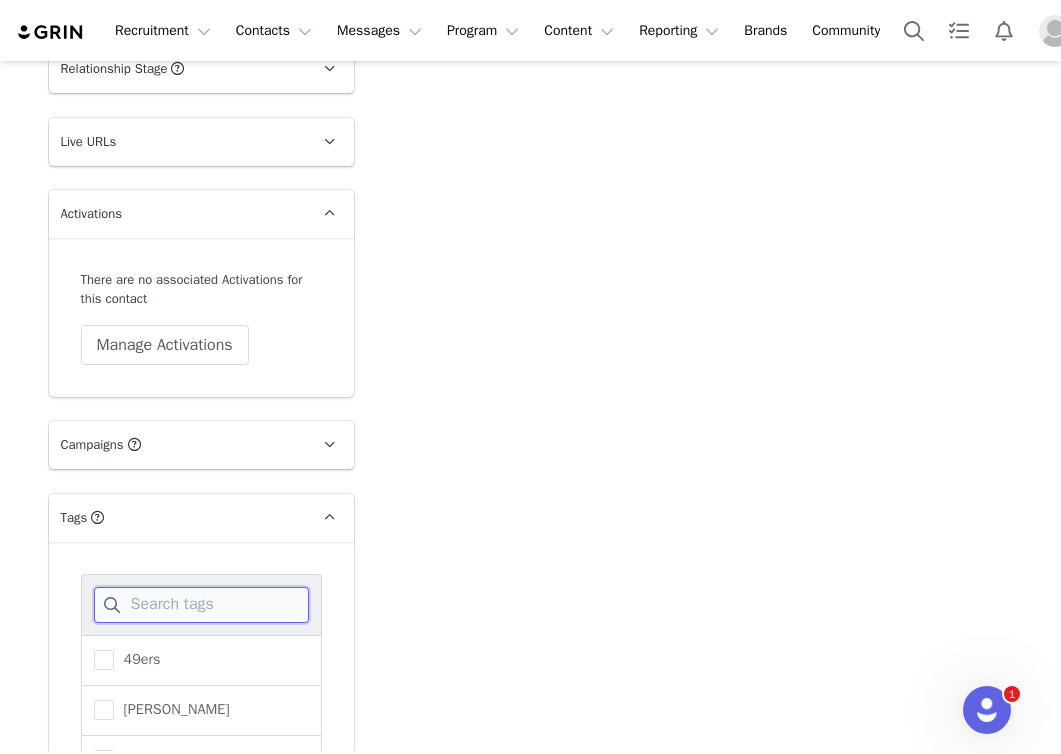 click at bounding box center [201, 605] 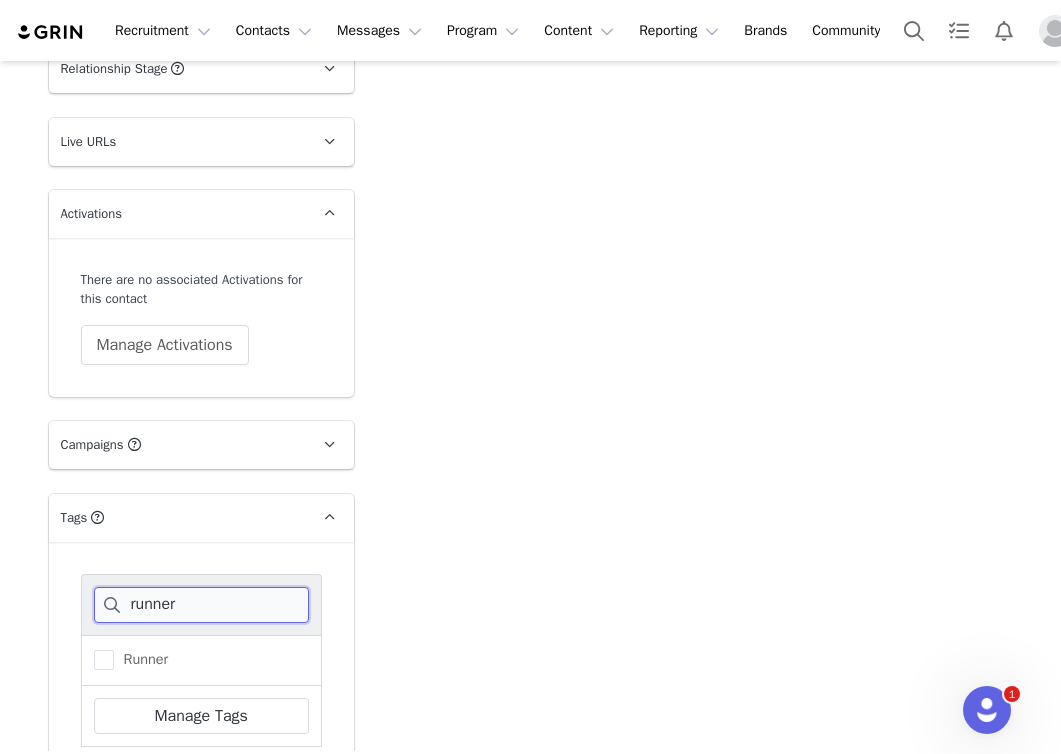 click on "runner" at bounding box center [201, 605] 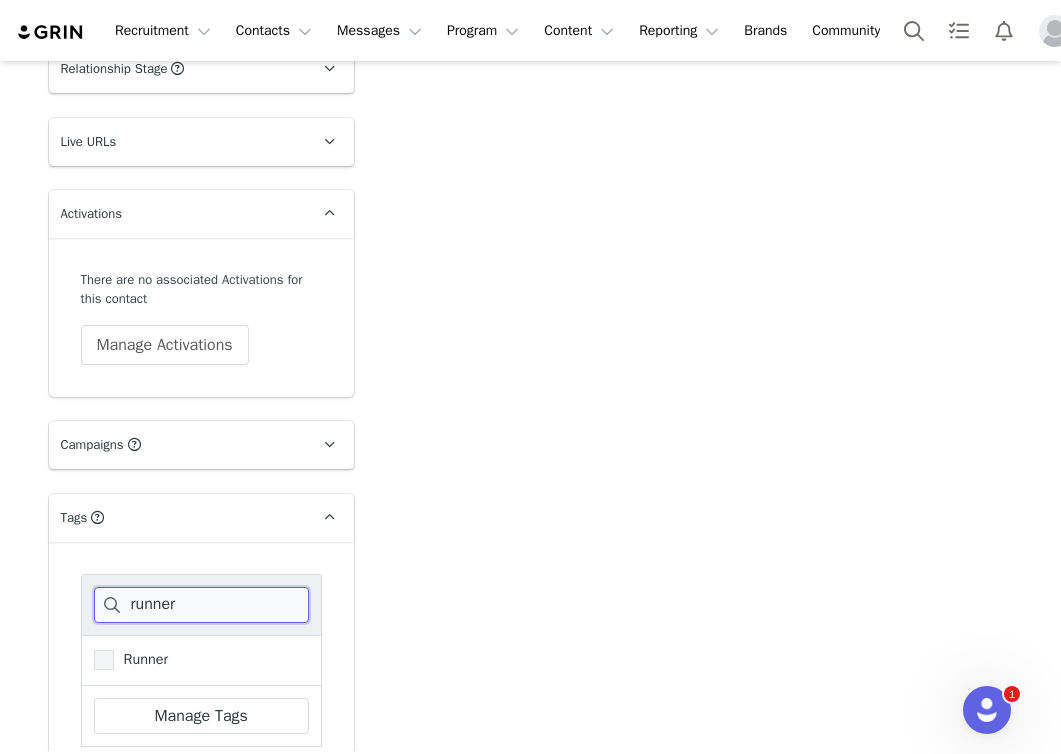 type on "runner" 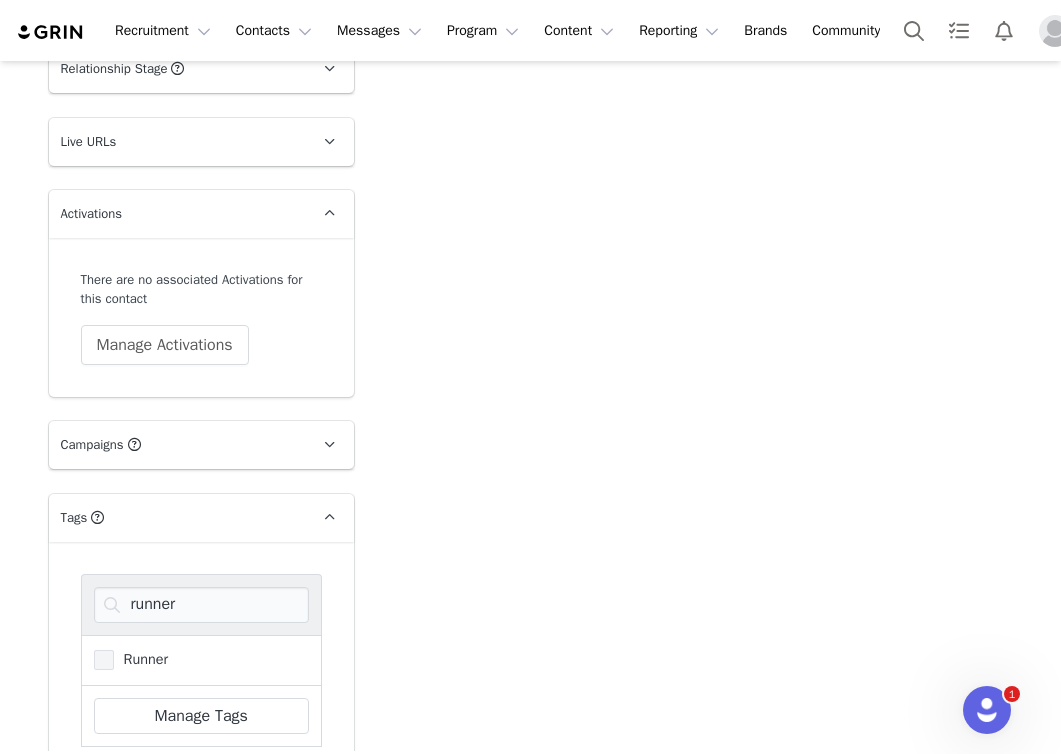 click on "Runner" at bounding box center (141, 659) 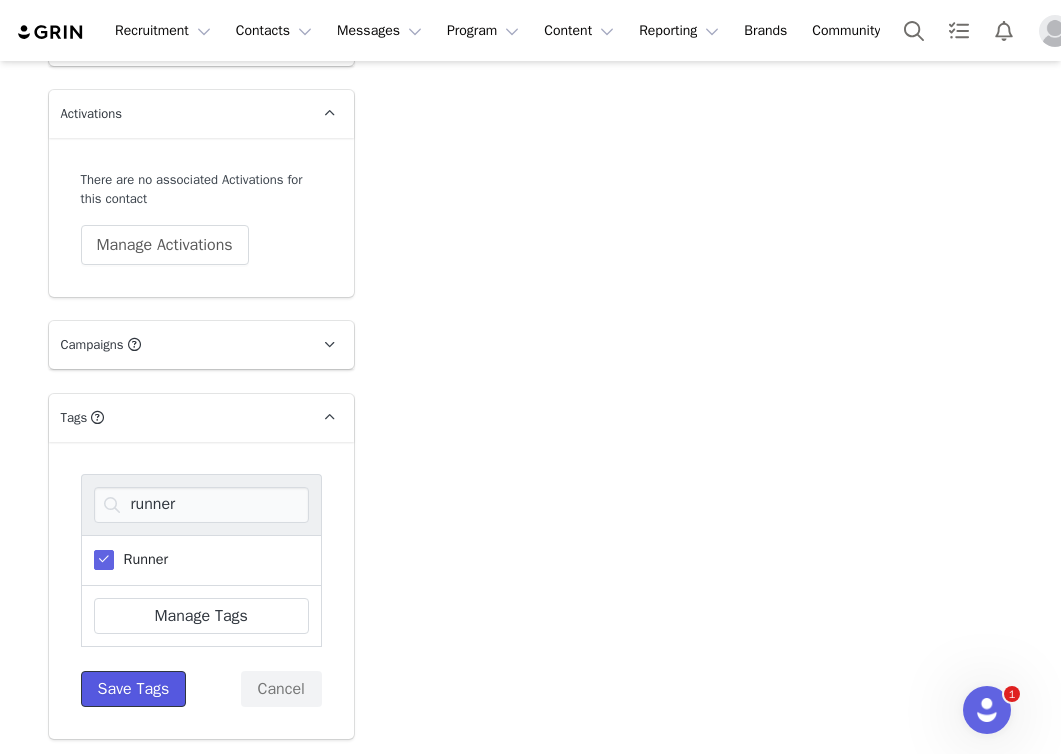 click on "Save Tags" at bounding box center (134, 689) 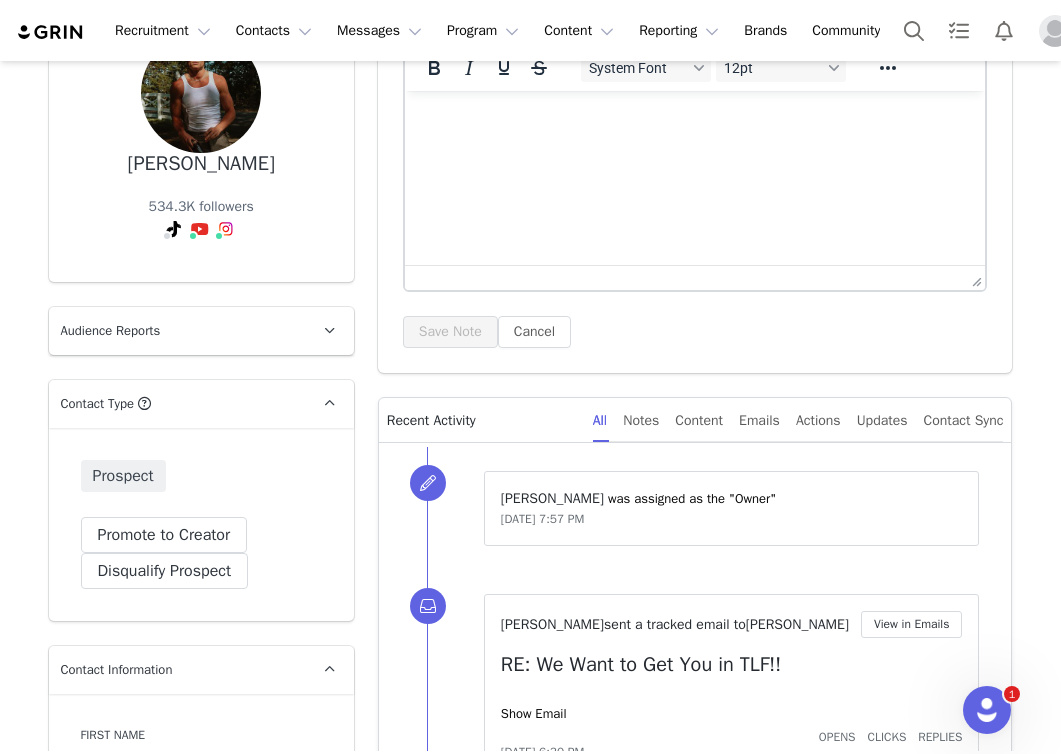scroll, scrollTop: 289, scrollLeft: 0, axis: vertical 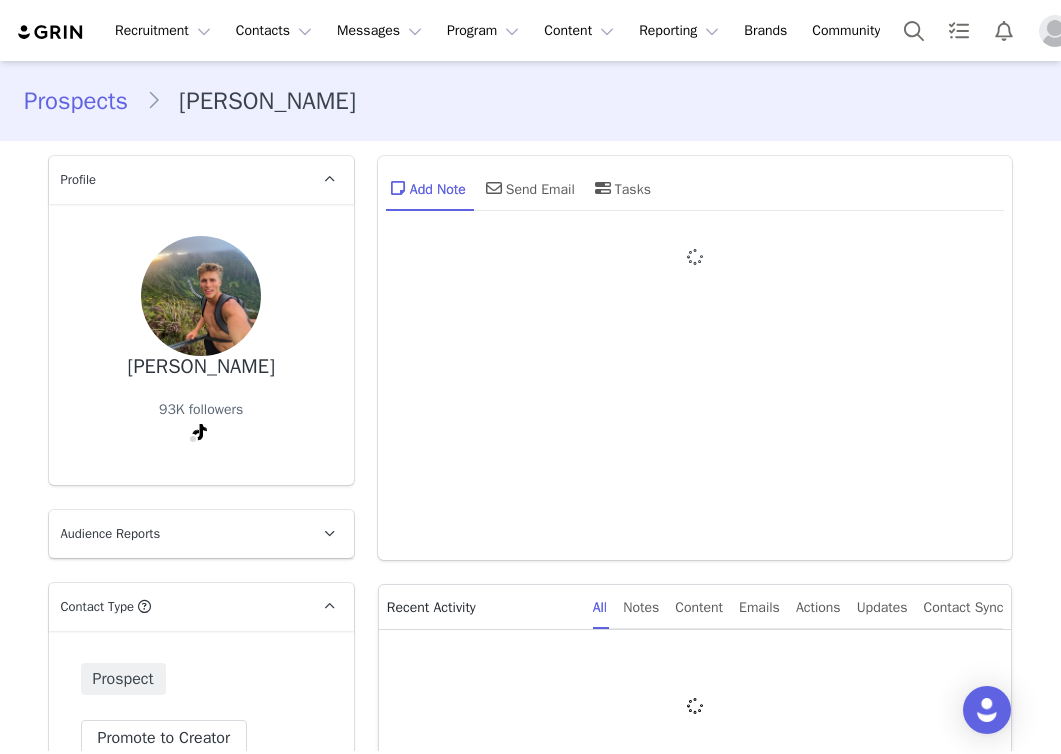 type on "+1 ([GEOGRAPHIC_DATA])" 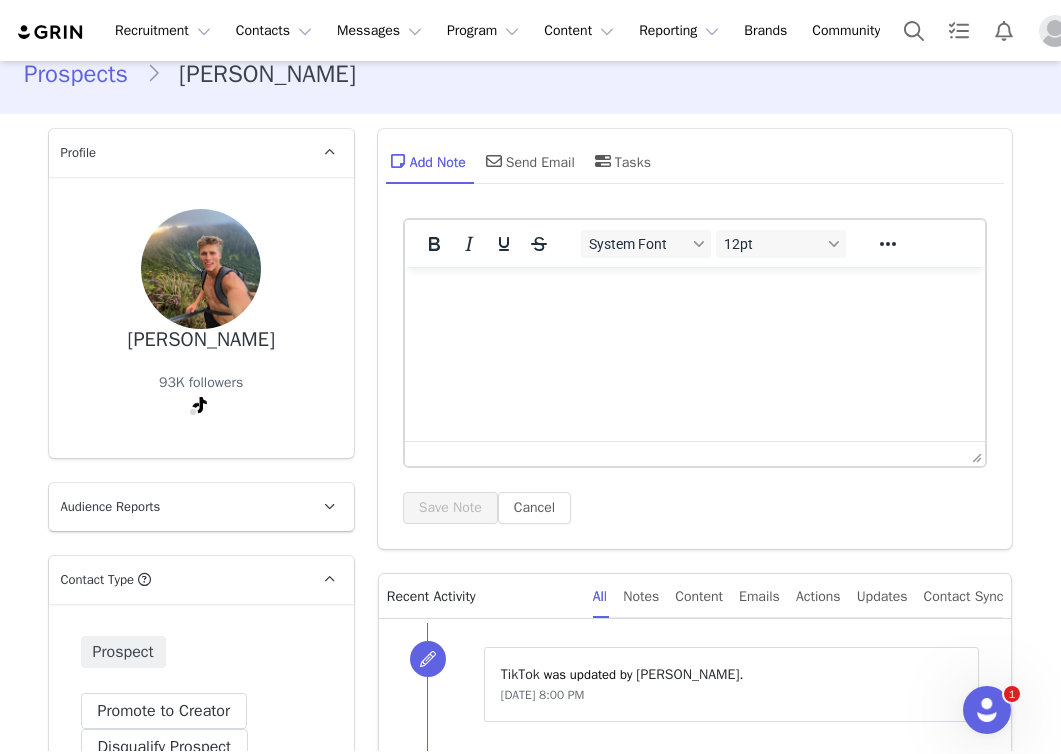 scroll, scrollTop: 0, scrollLeft: 0, axis: both 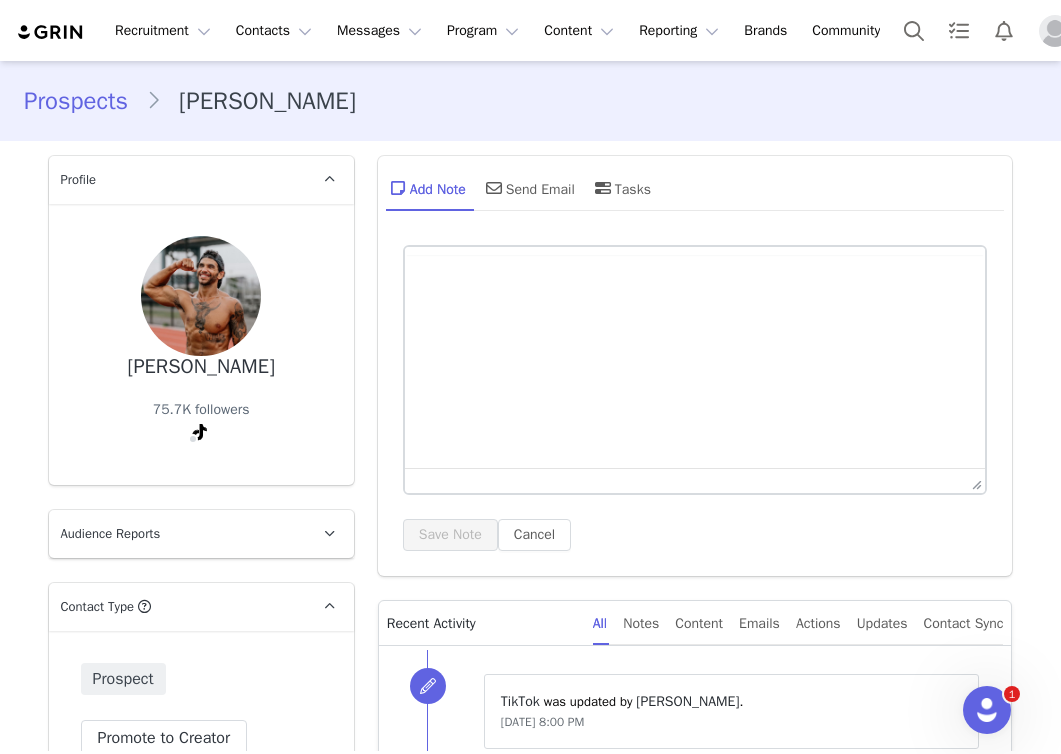 type on "+1 ([GEOGRAPHIC_DATA])" 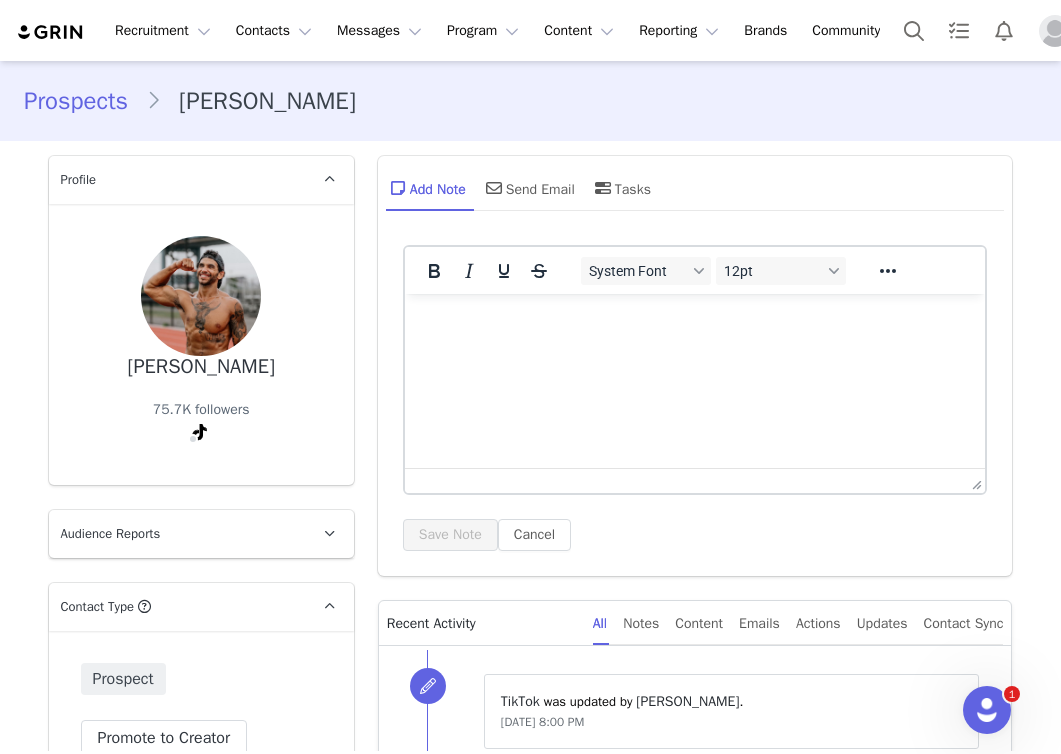 scroll, scrollTop: 0, scrollLeft: 0, axis: both 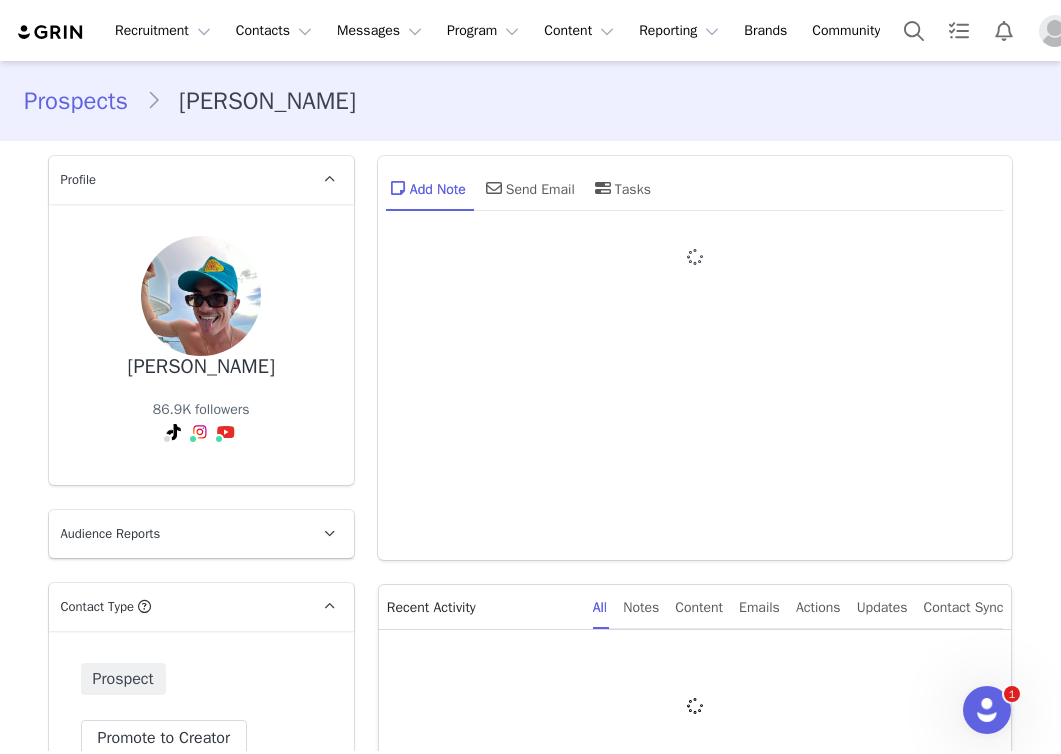 type on "+1 ([GEOGRAPHIC_DATA])" 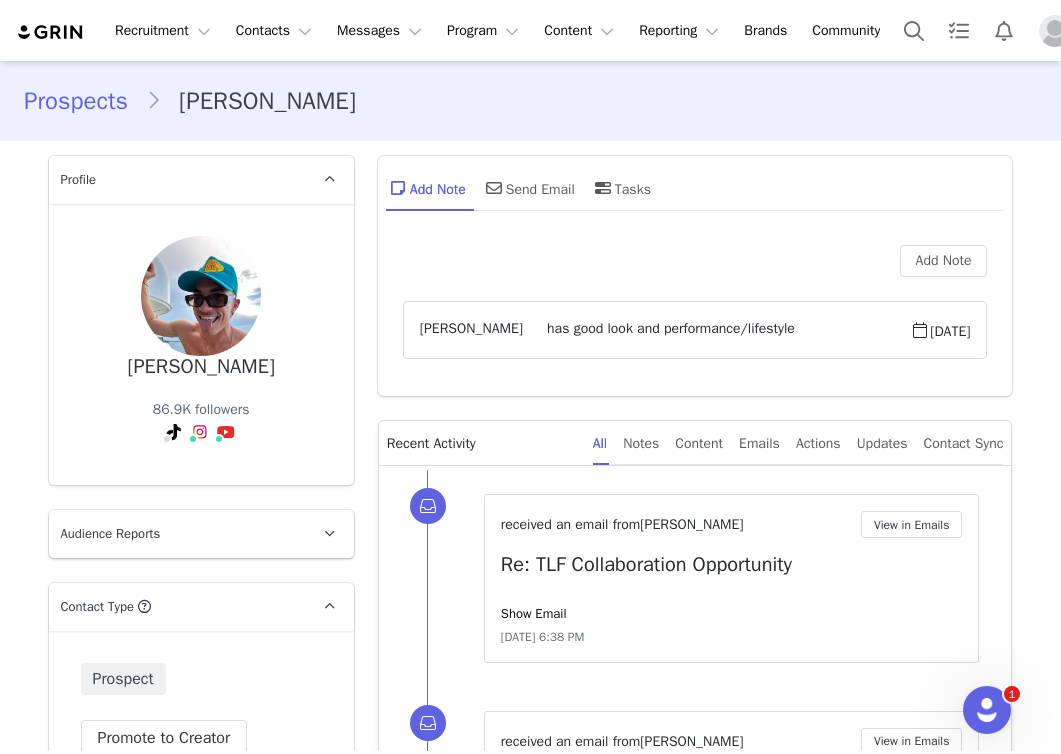 scroll, scrollTop: 0, scrollLeft: 0, axis: both 